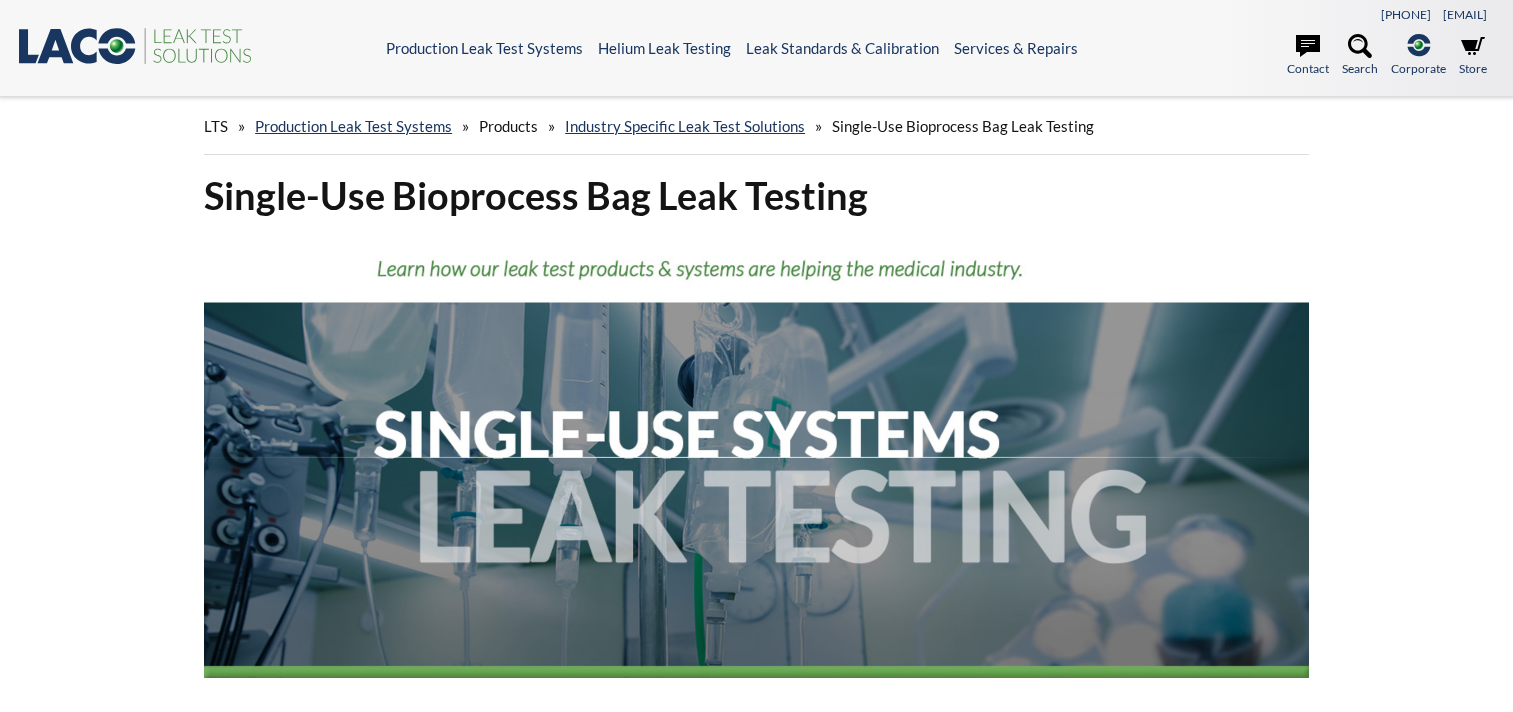 scroll, scrollTop: 0, scrollLeft: 0, axis: both 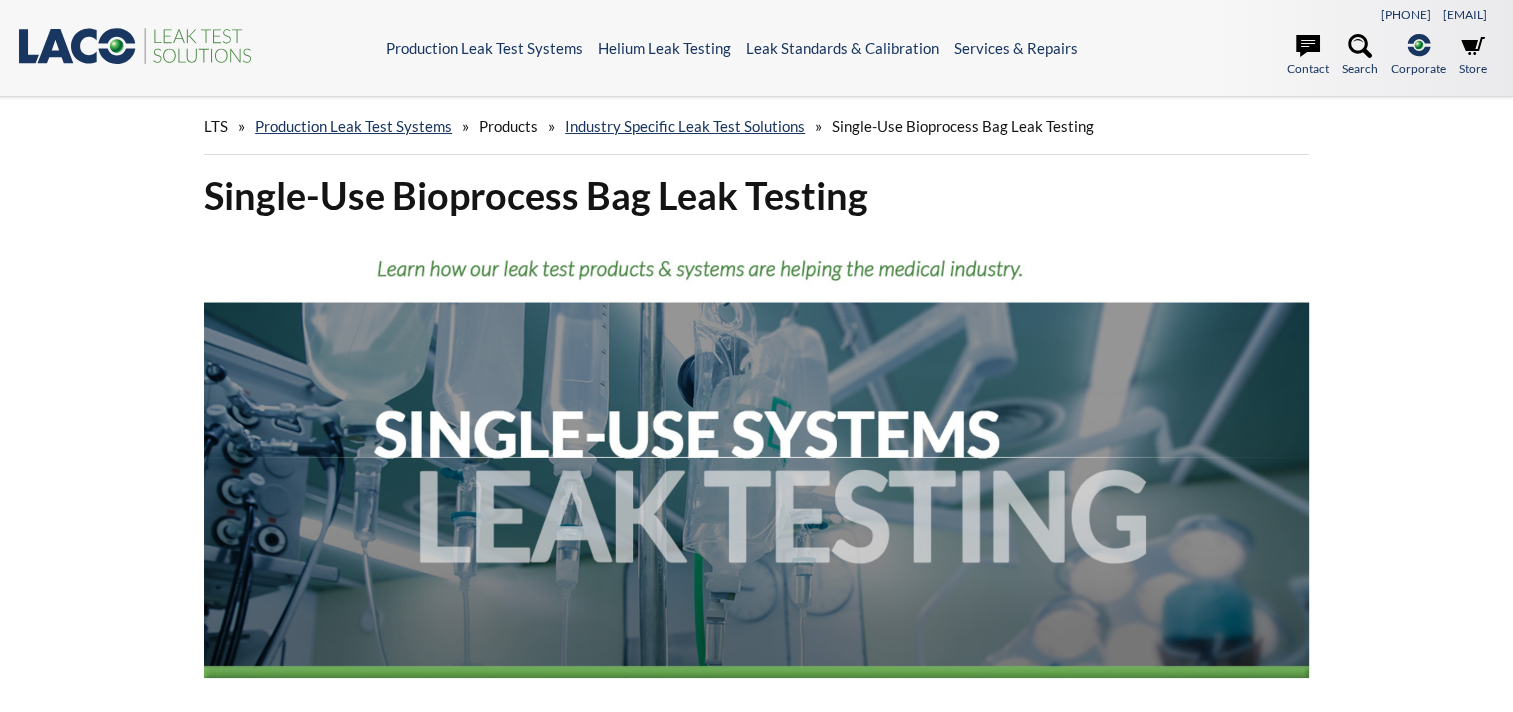 select 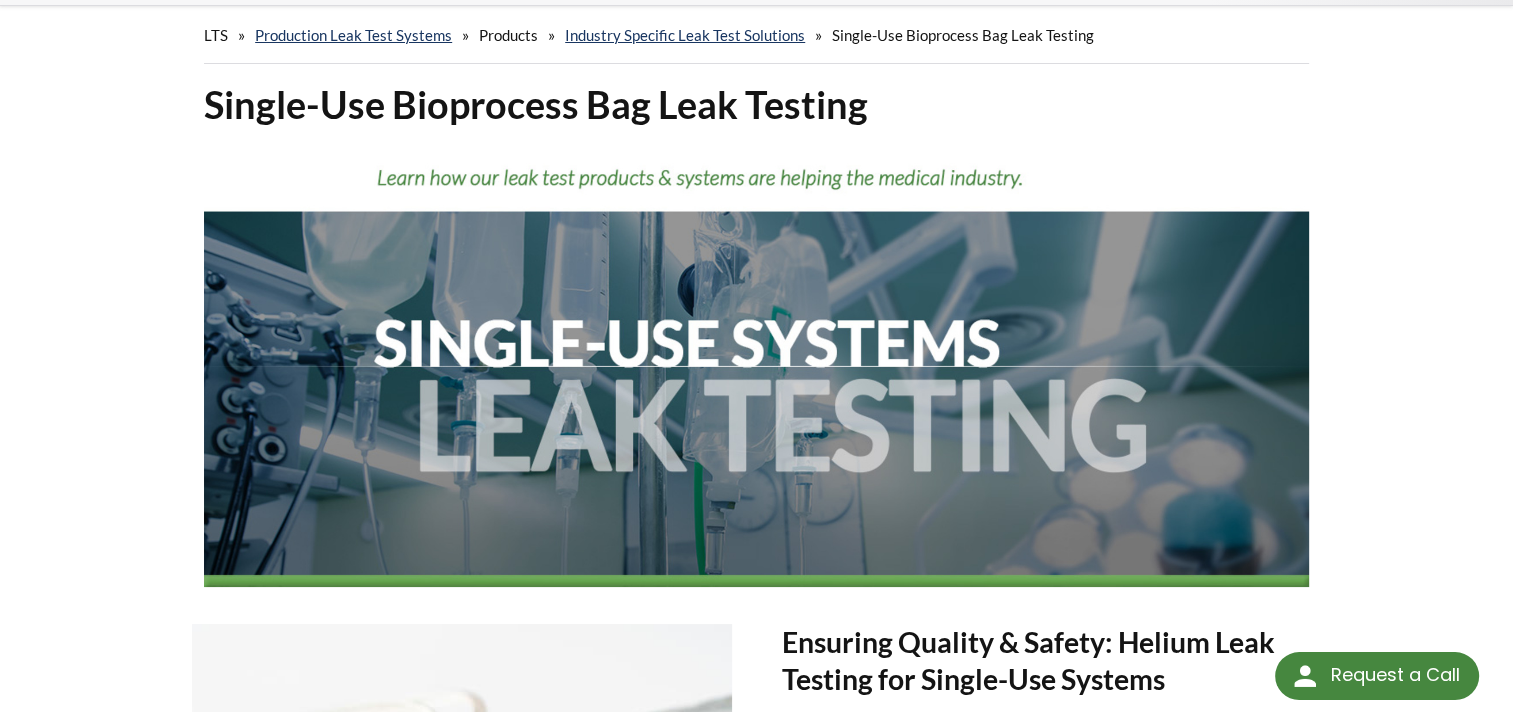 scroll, scrollTop: 0, scrollLeft: 0, axis: both 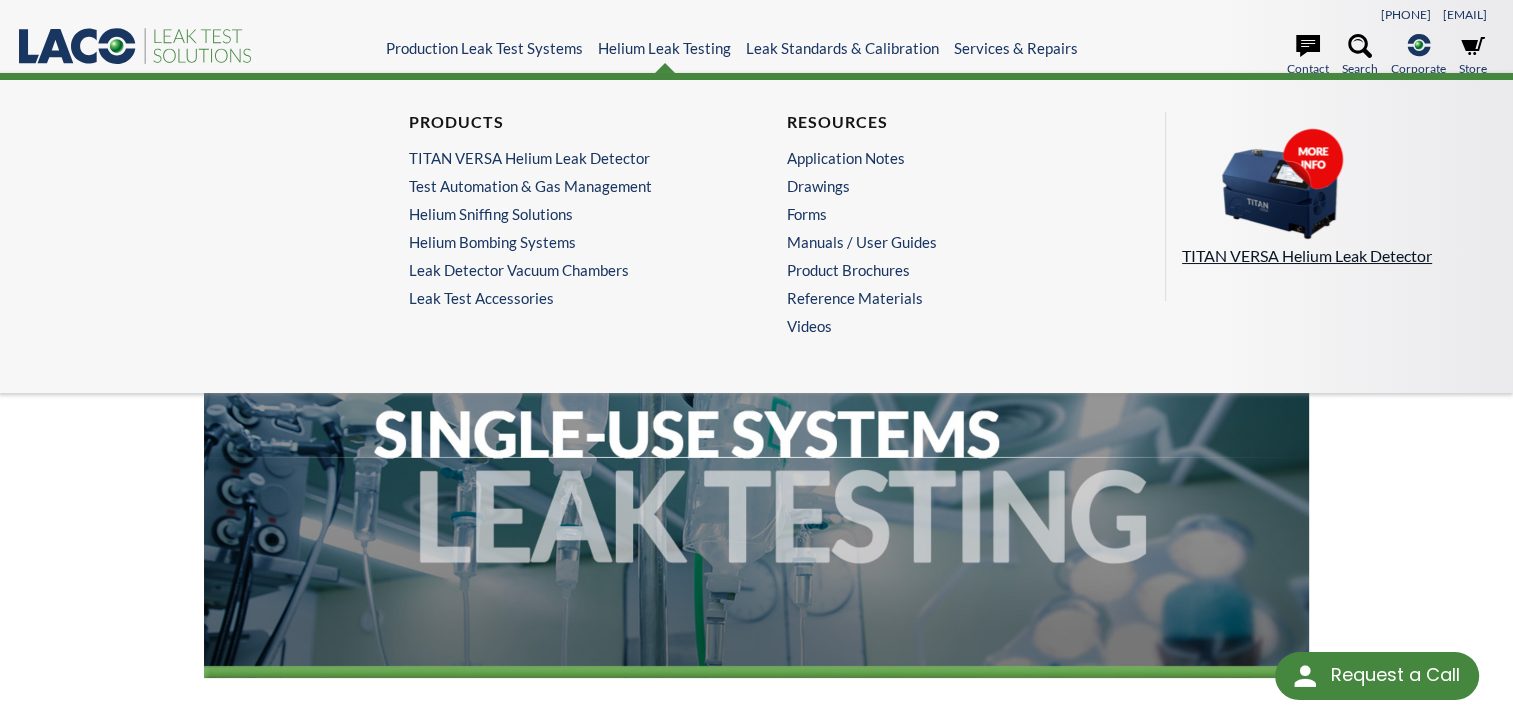 click on "TITAN VERSA Helium Leak Detector" at bounding box center (1332, 256) 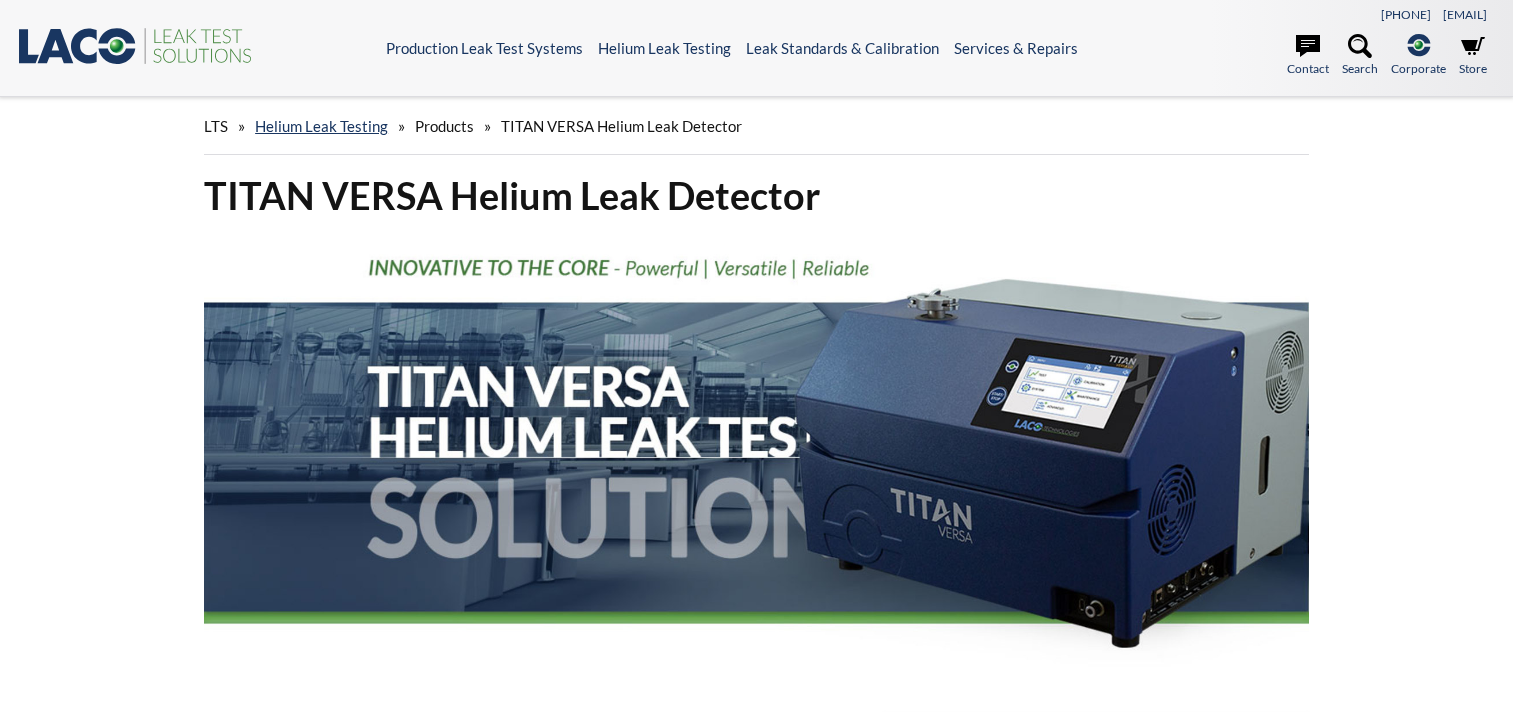 scroll, scrollTop: 0, scrollLeft: 0, axis: both 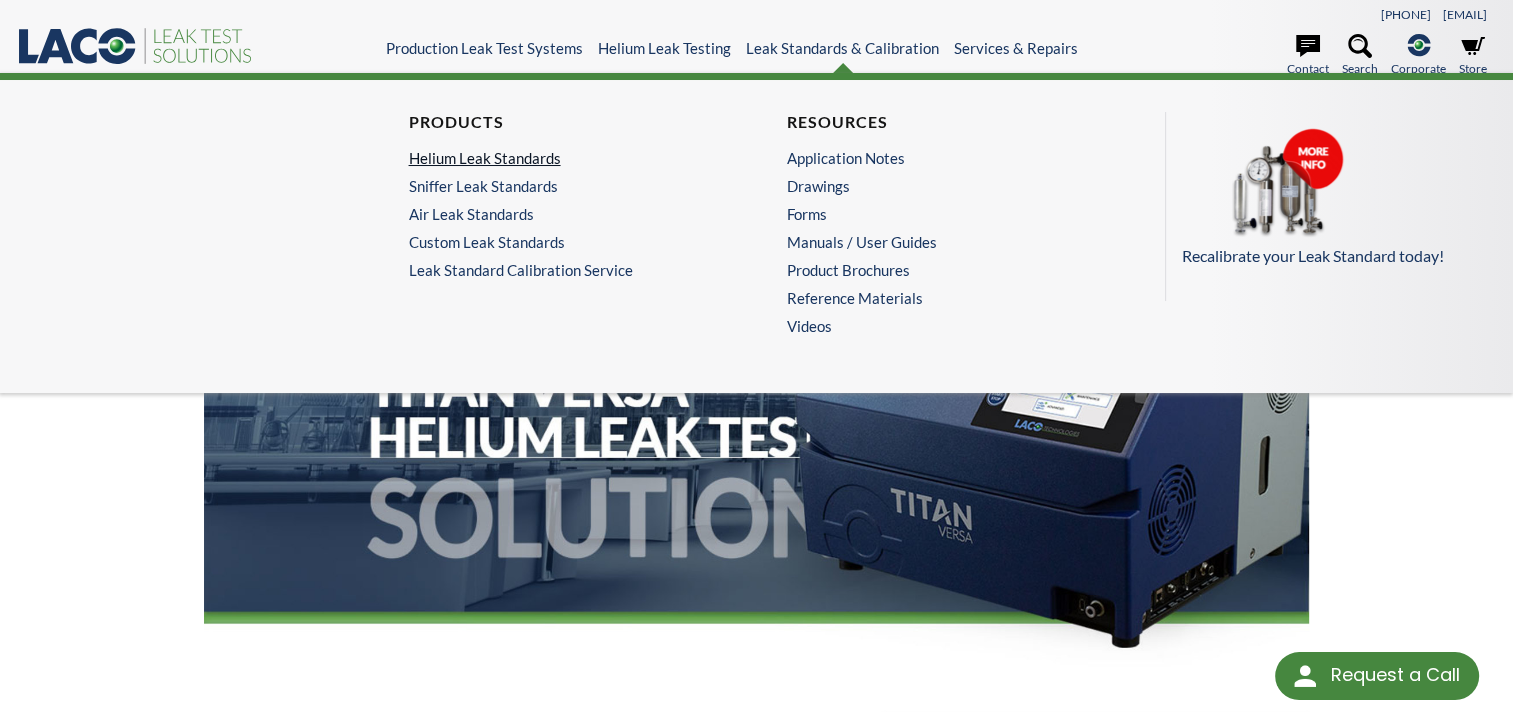 click on "Helium Leak Standards" at bounding box center (563, 158) 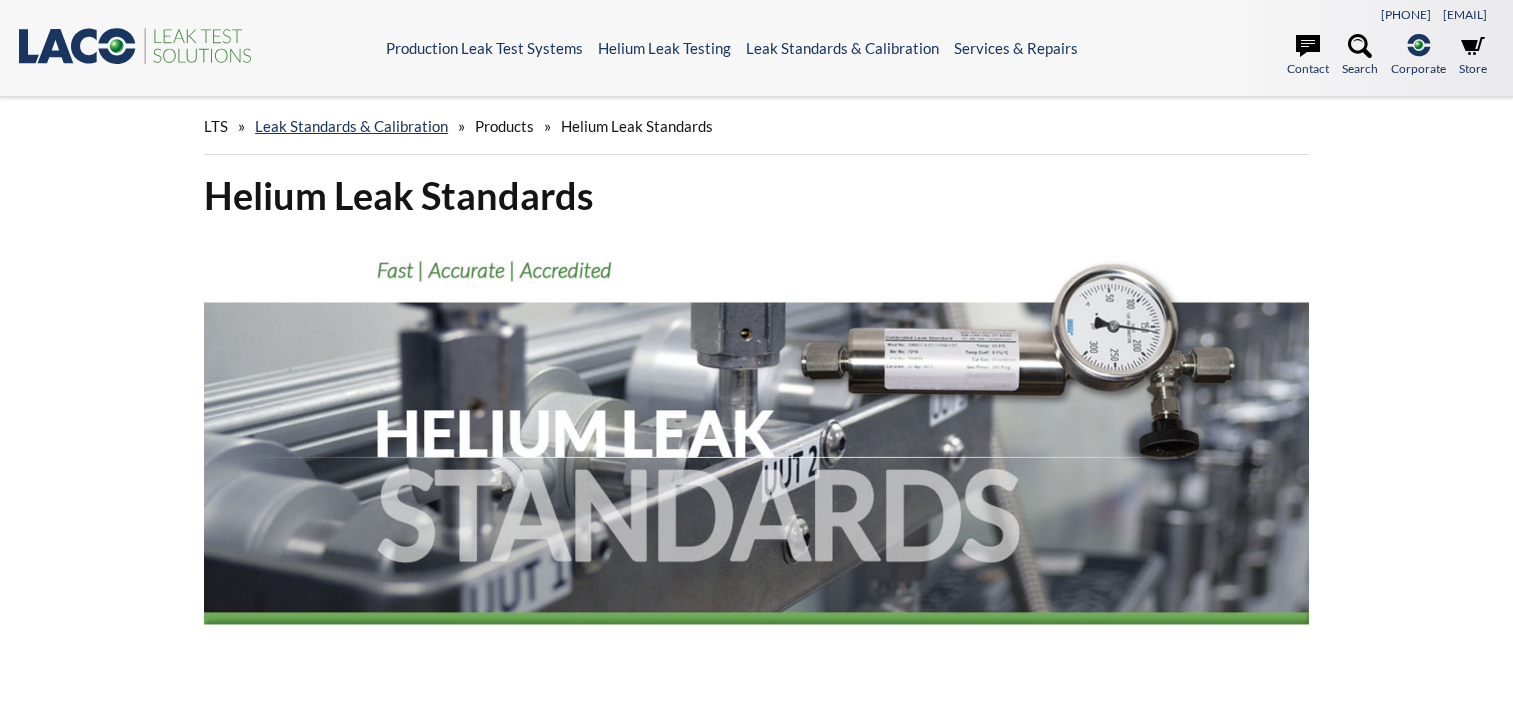scroll, scrollTop: 0, scrollLeft: 0, axis: both 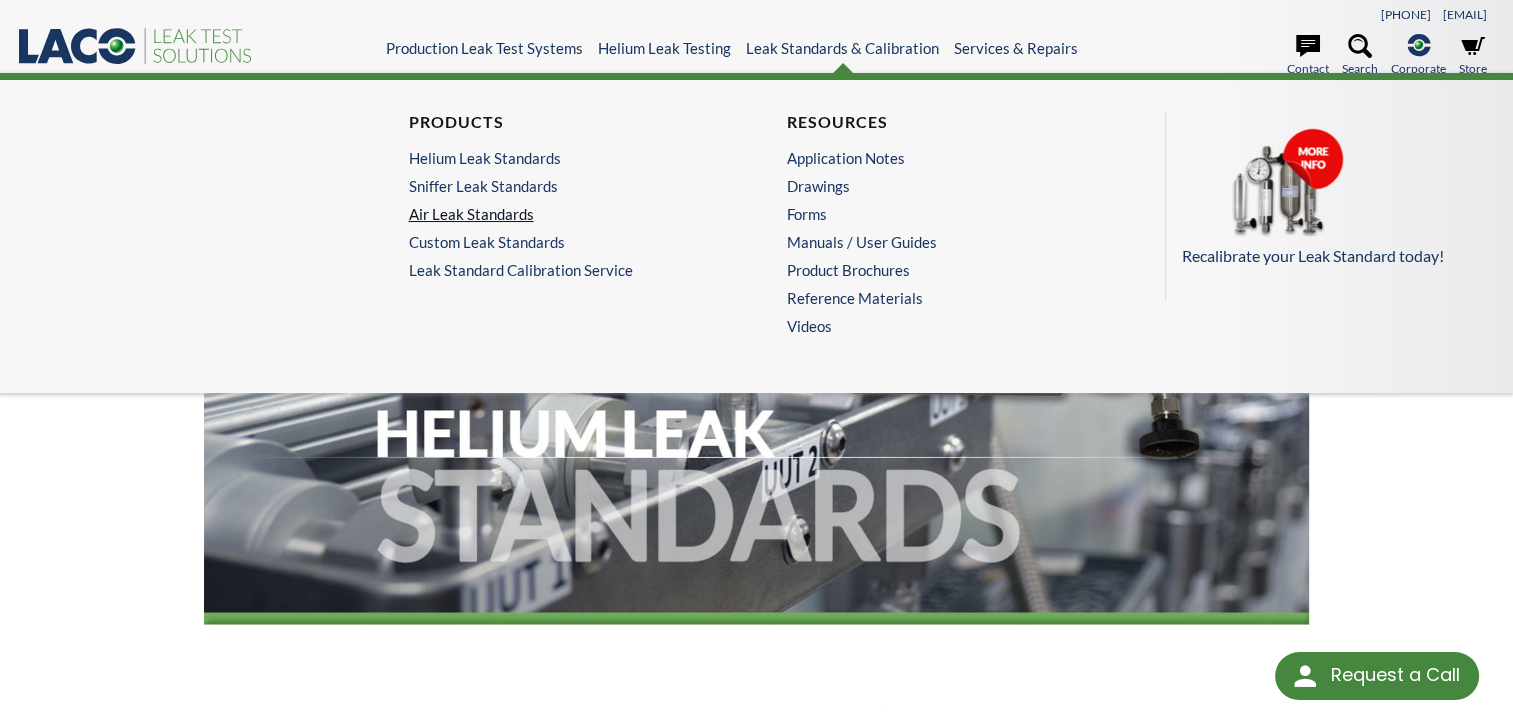 click on "Air Leak Standards" at bounding box center (563, 214) 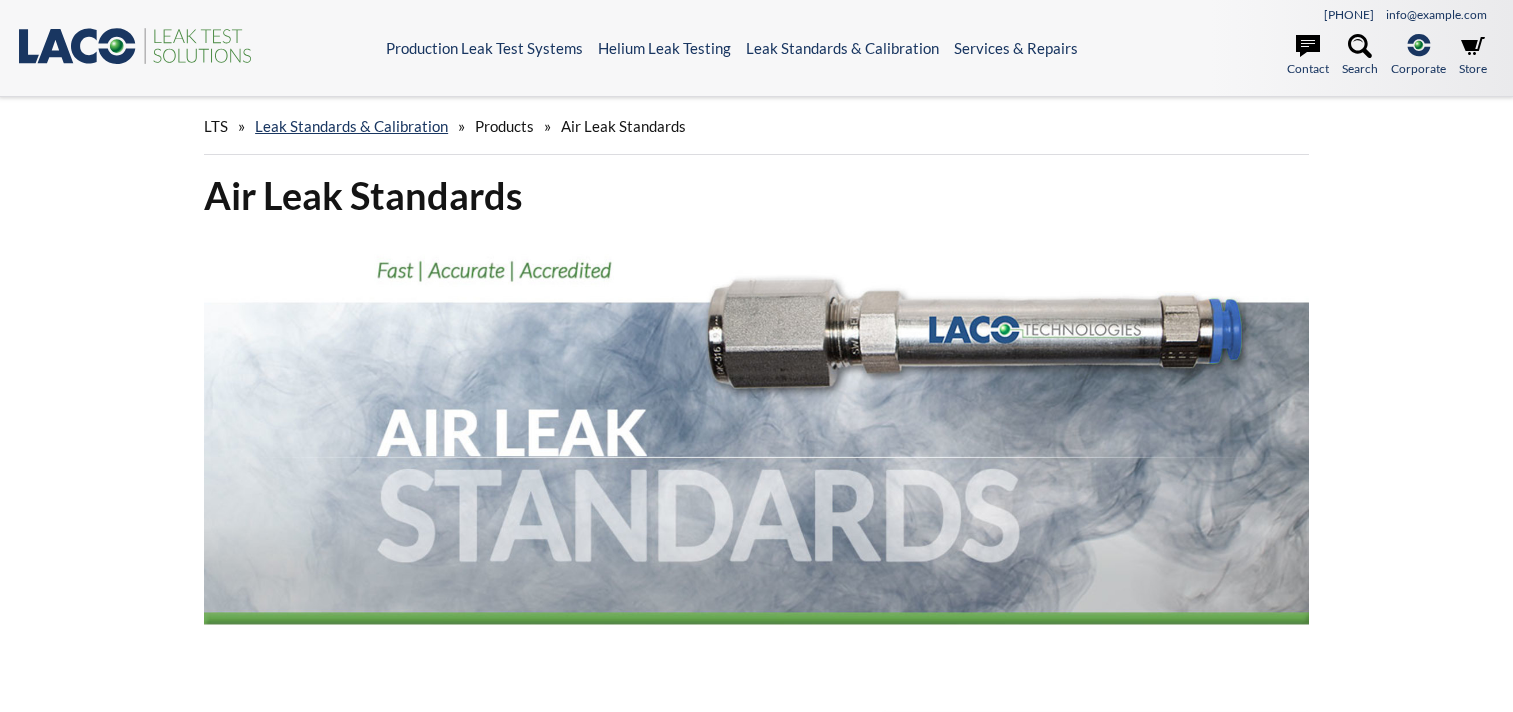 scroll, scrollTop: 400, scrollLeft: 0, axis: vertical 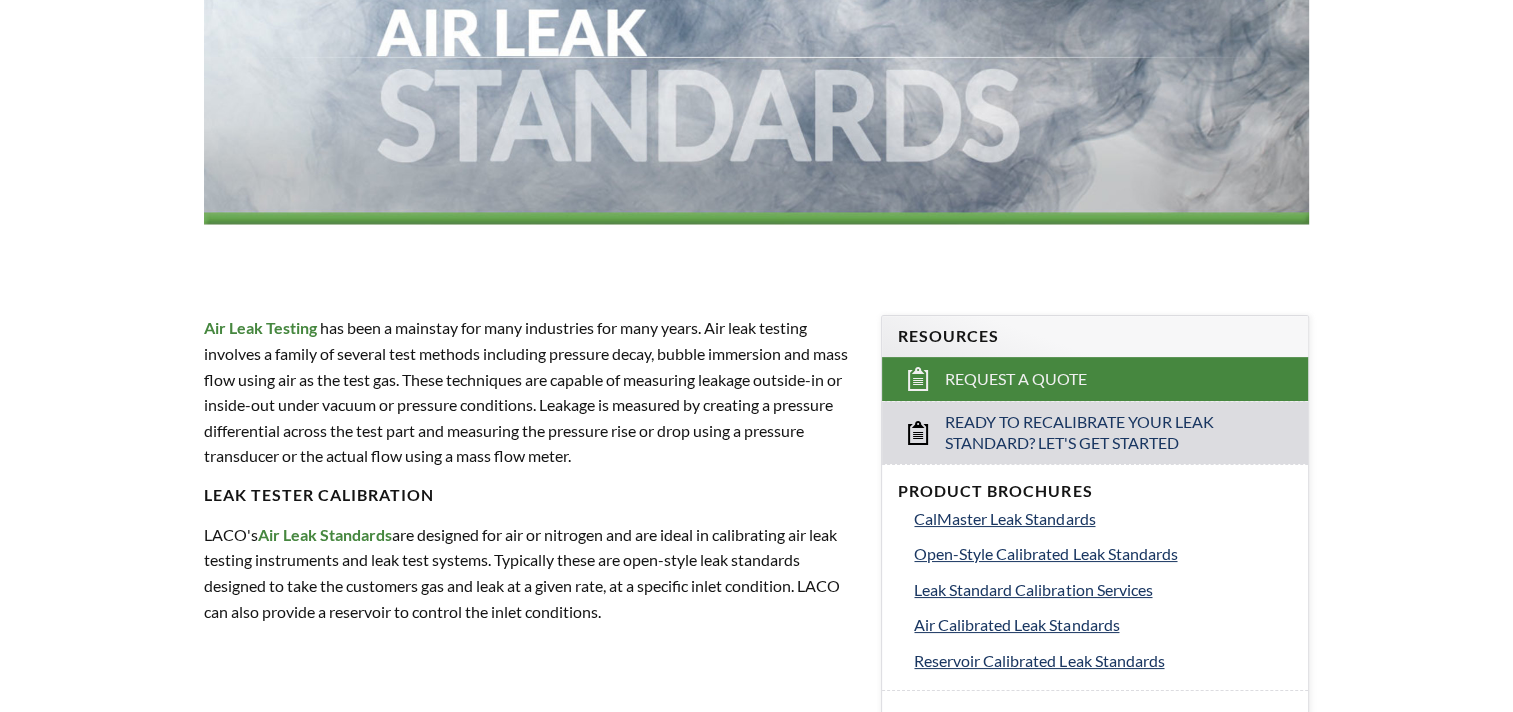 select 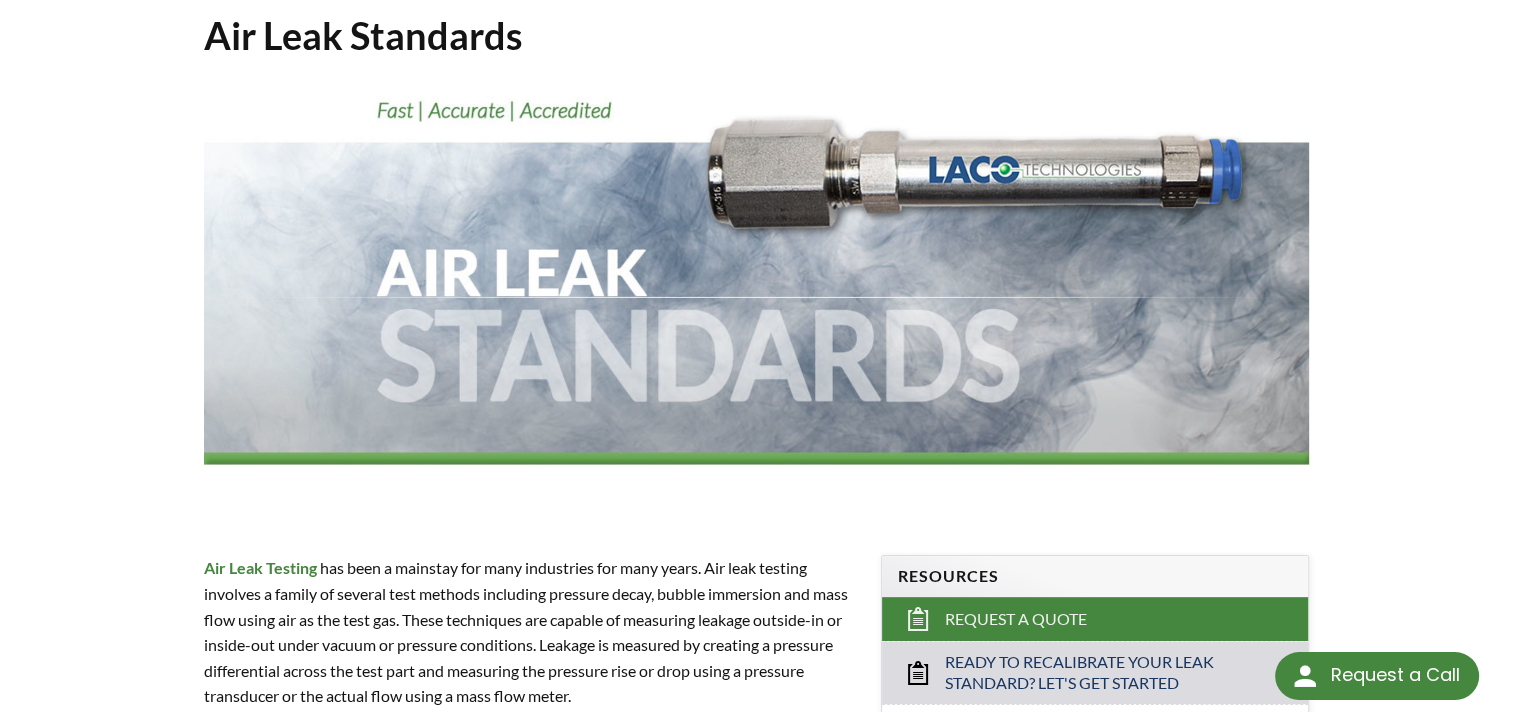 scroll, scrollTop: 0, scrollLeft: 0, axis: both 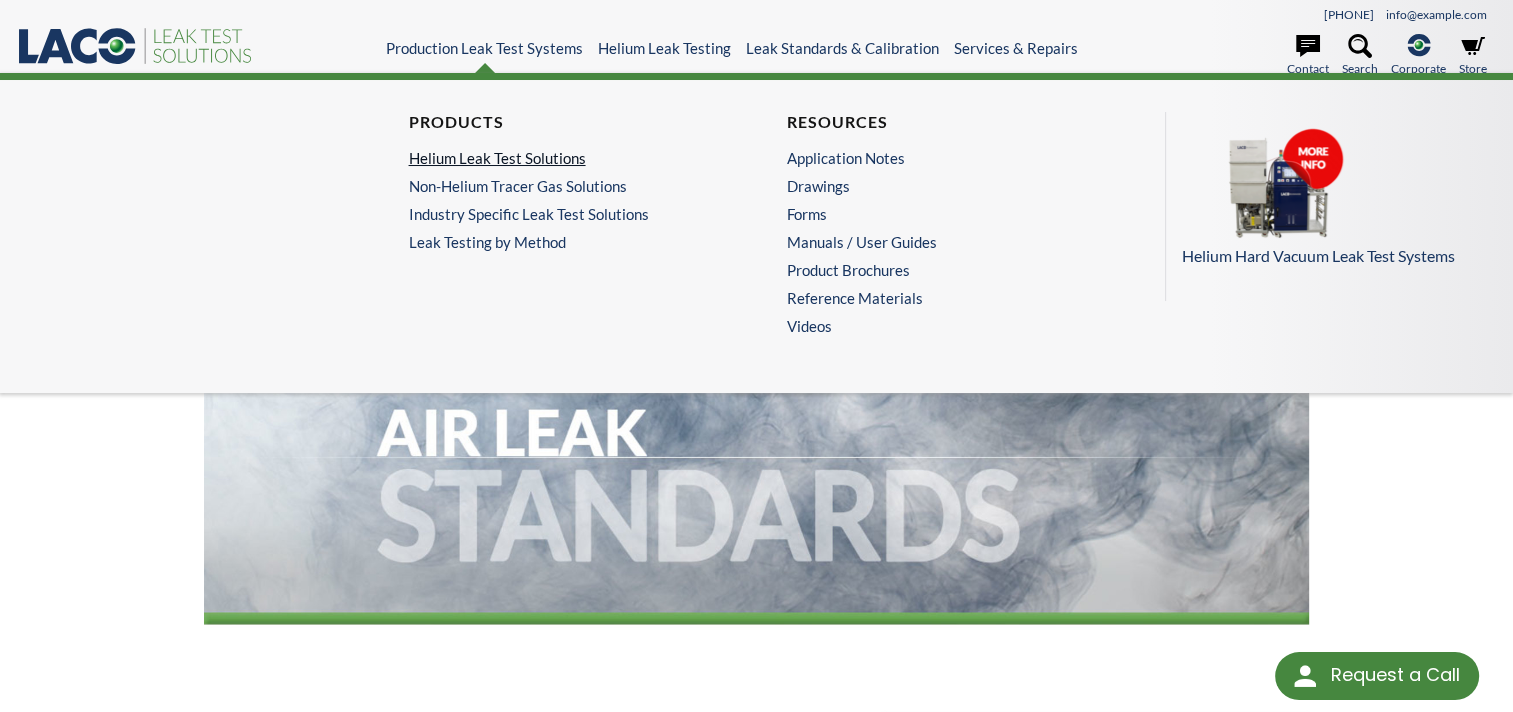 click on "Helium Leak Test Solutions" at bounding box center [563, 158] 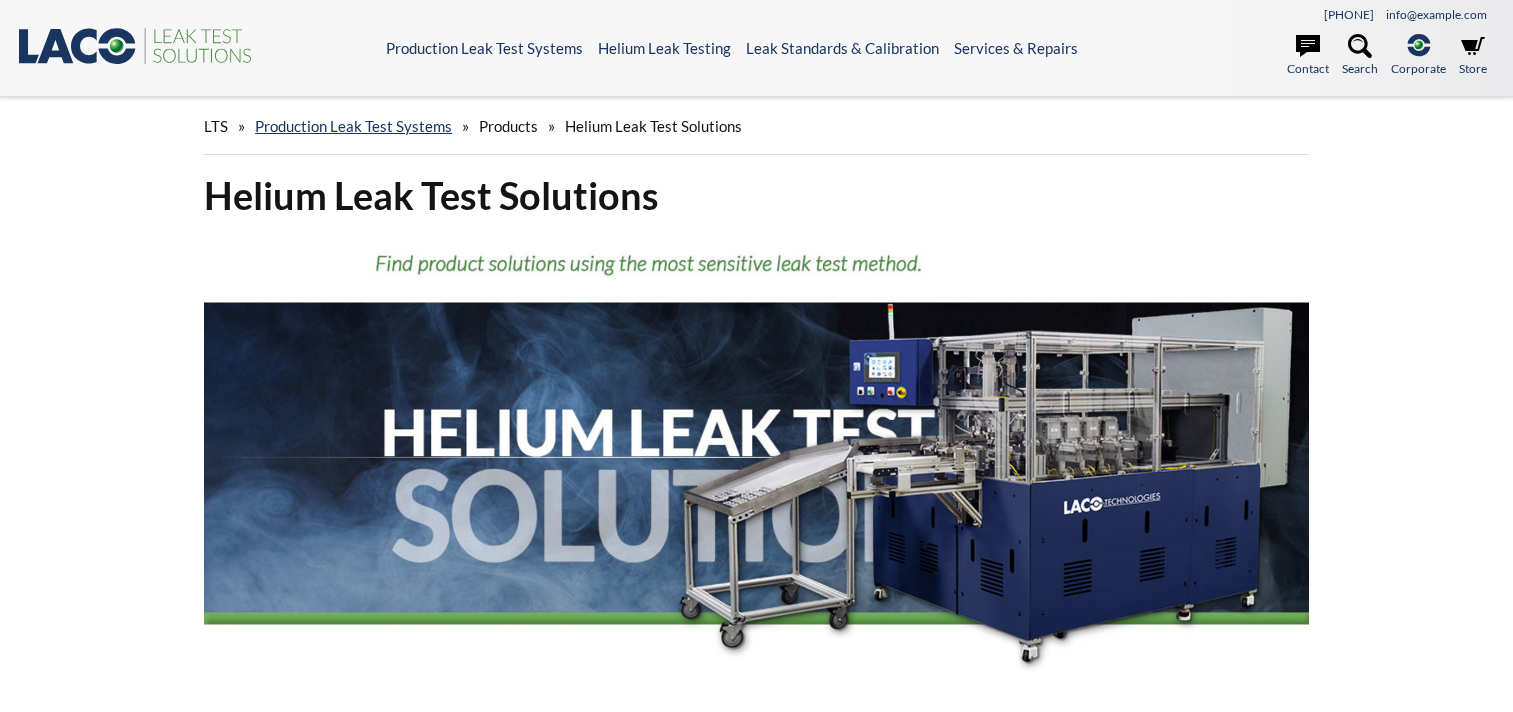 scroll, scrollTop: 0, scrollLeft: 0, axis: both 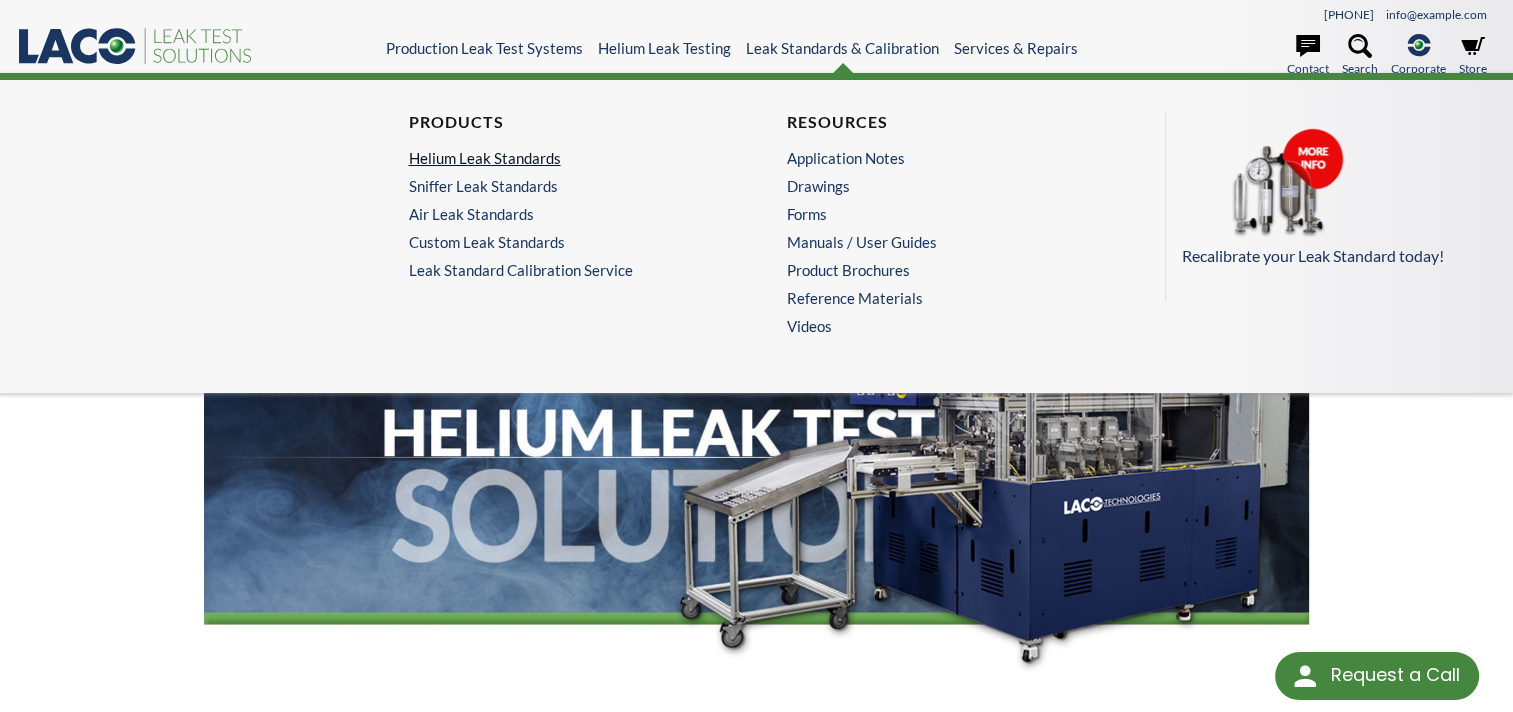 click on "Helium Leak Standards" at bounding box center [563, 158] 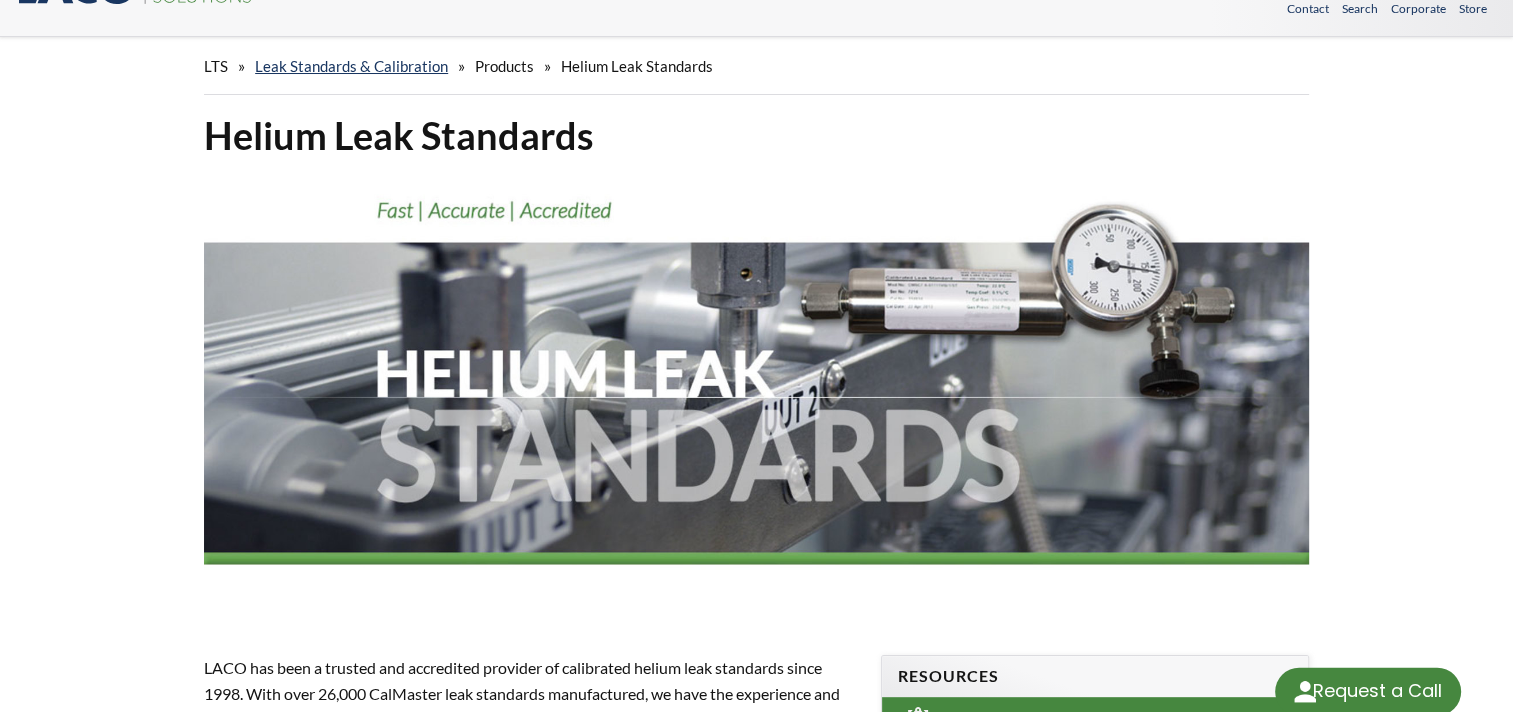 scroll, scrollTop: 0, scrollLeft: 0, axis: both 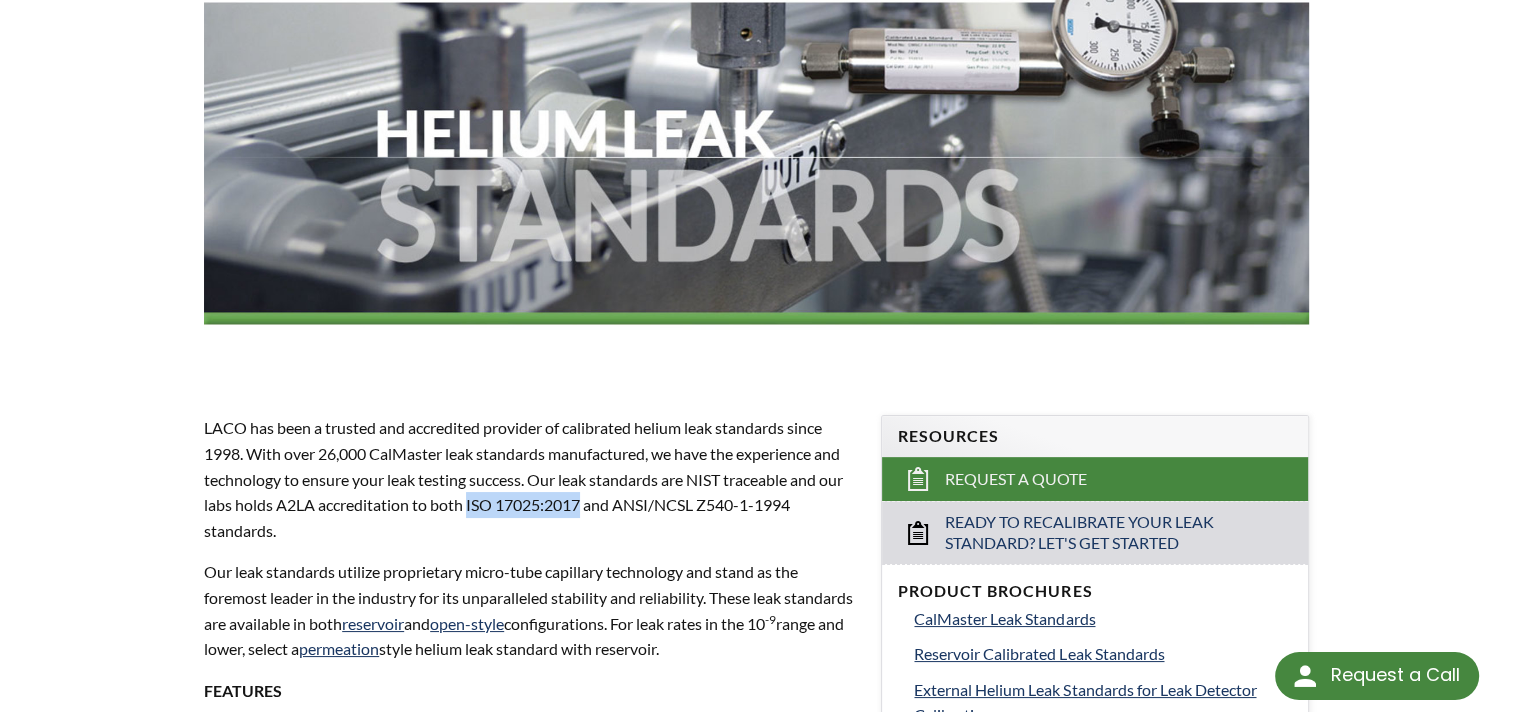 drag, startPoint x: 468, startPoint y: 504, endPoint x: 581, endPoint y: 506, distance: 113.0177 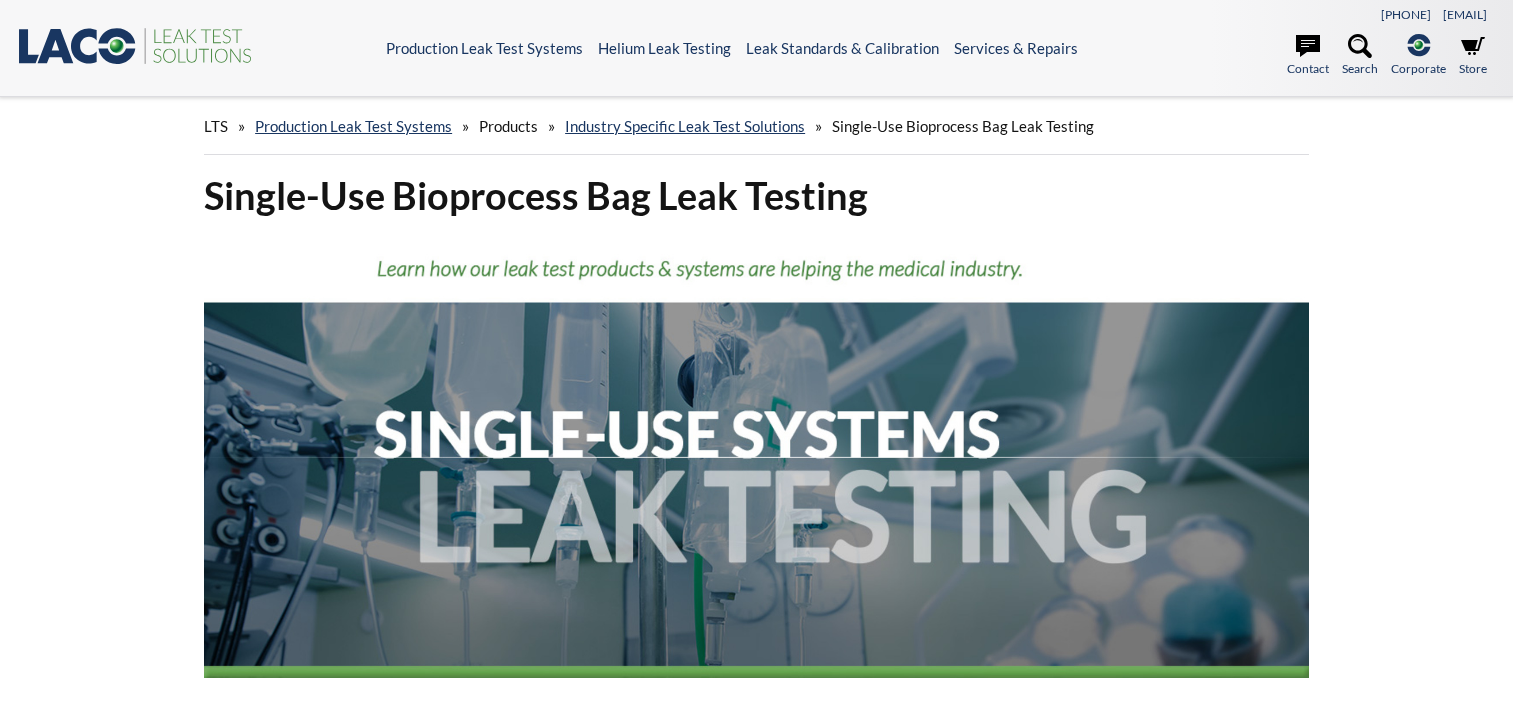 scroll, scrollTop: 0, scrollLeft: 0, axis: both 